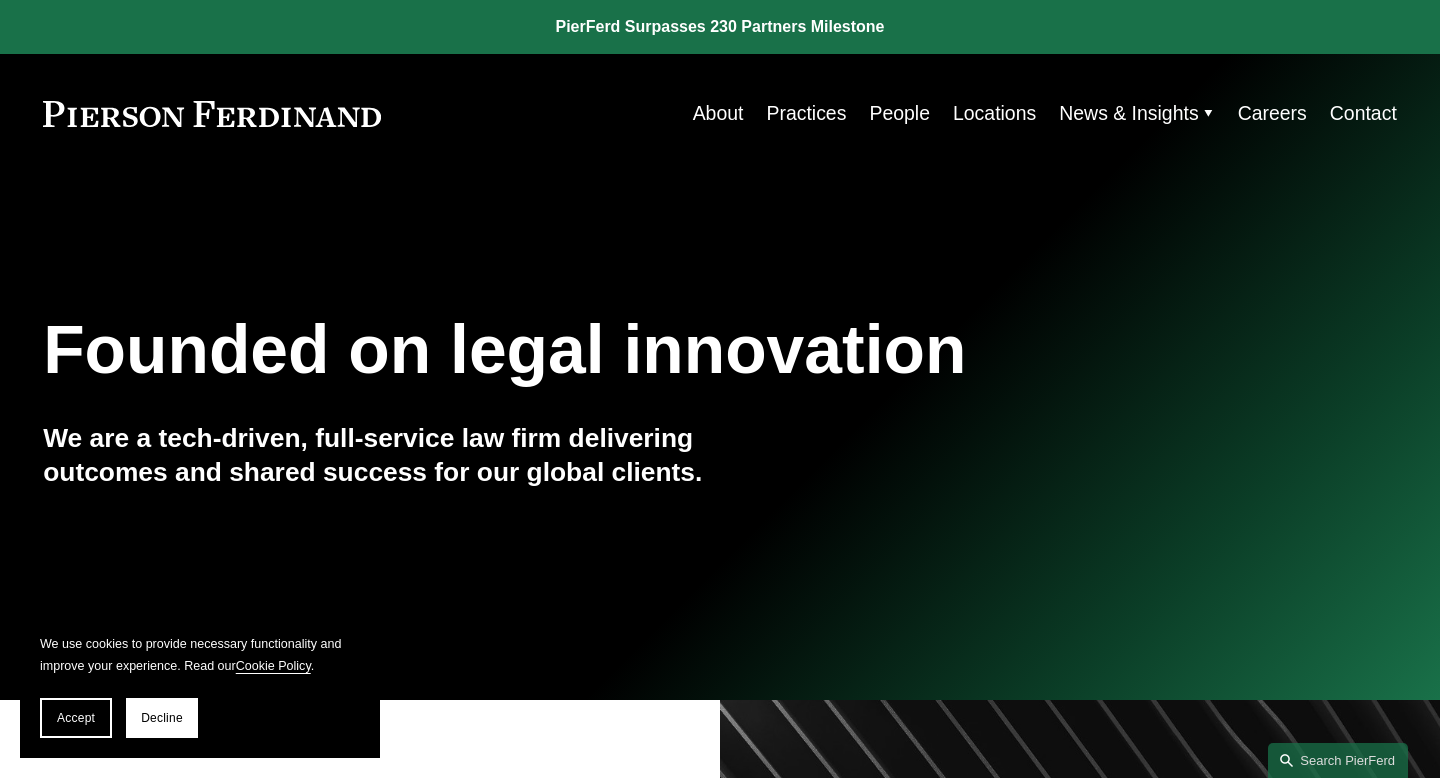 scroll, scrollTop: 0, scrollLeft: 0, axis: both 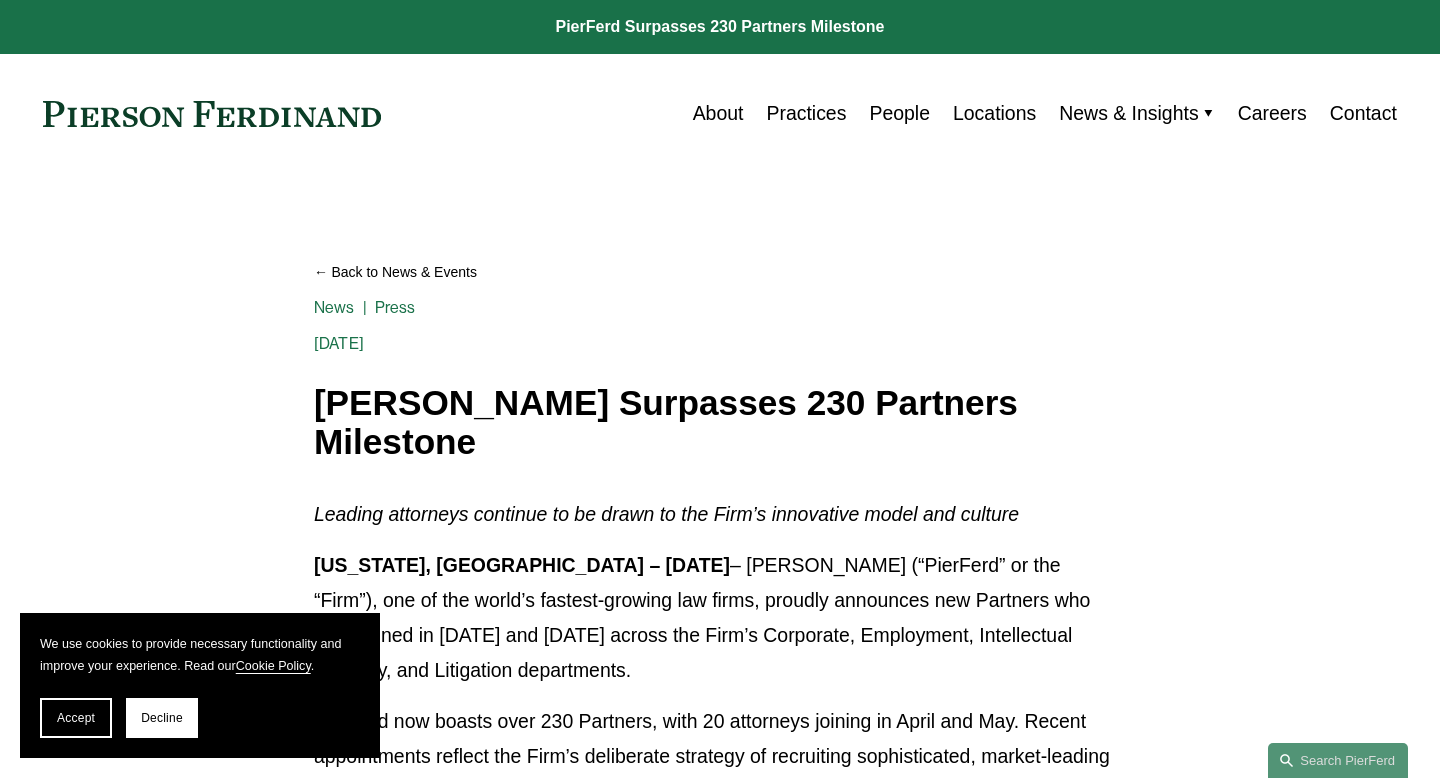 click on "People" at bounding box center [899, 113] 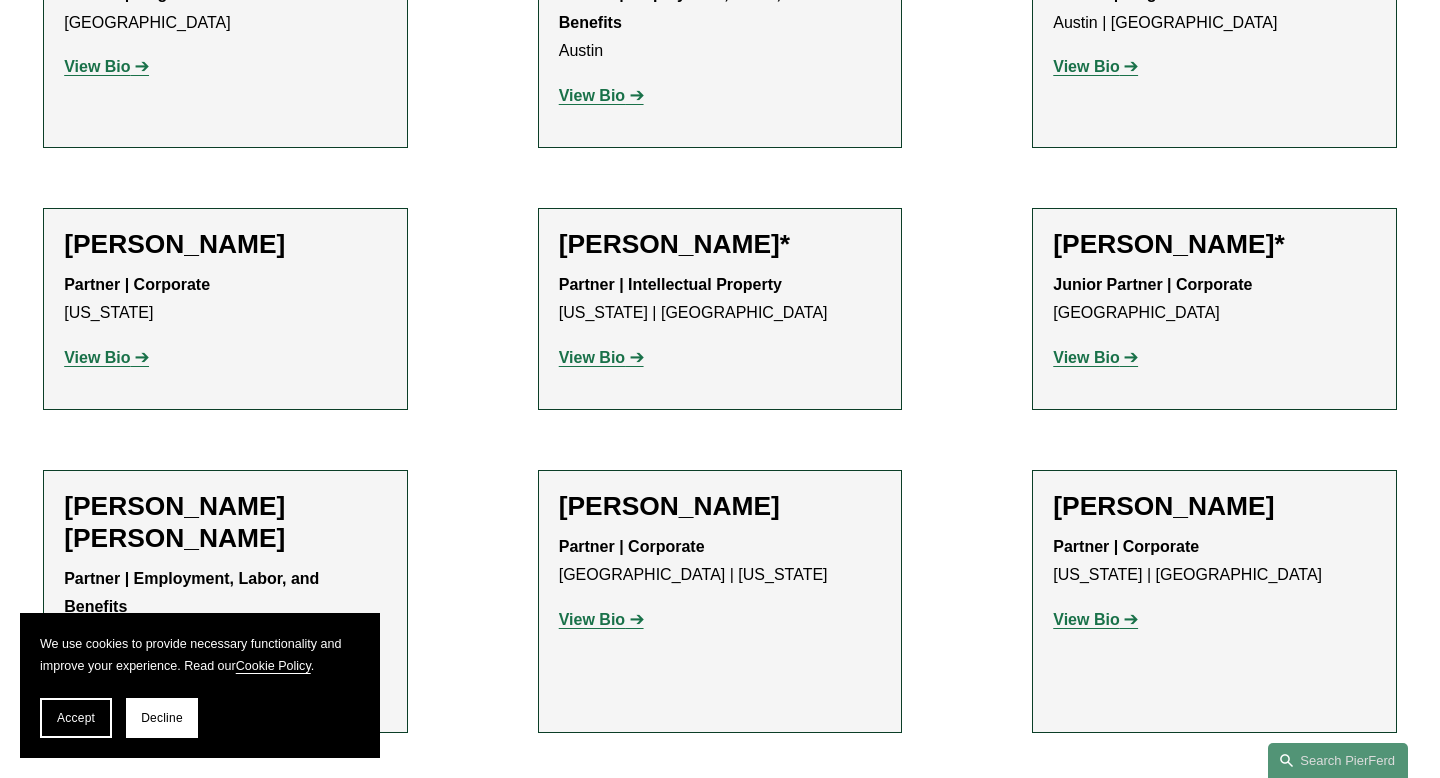 scroll, scrollTop: 1017, scrollLeft: 0, axis: vertical 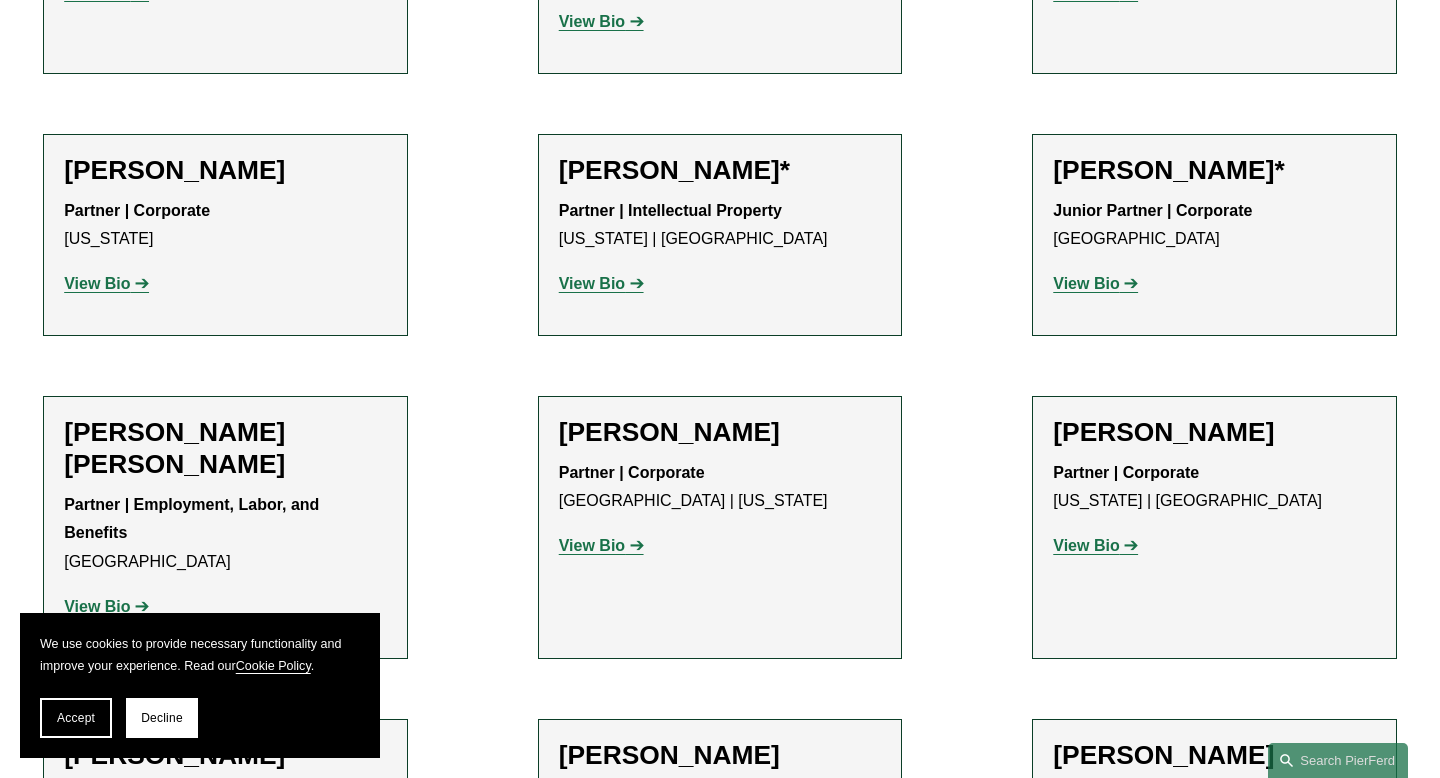 click on "View Bio" 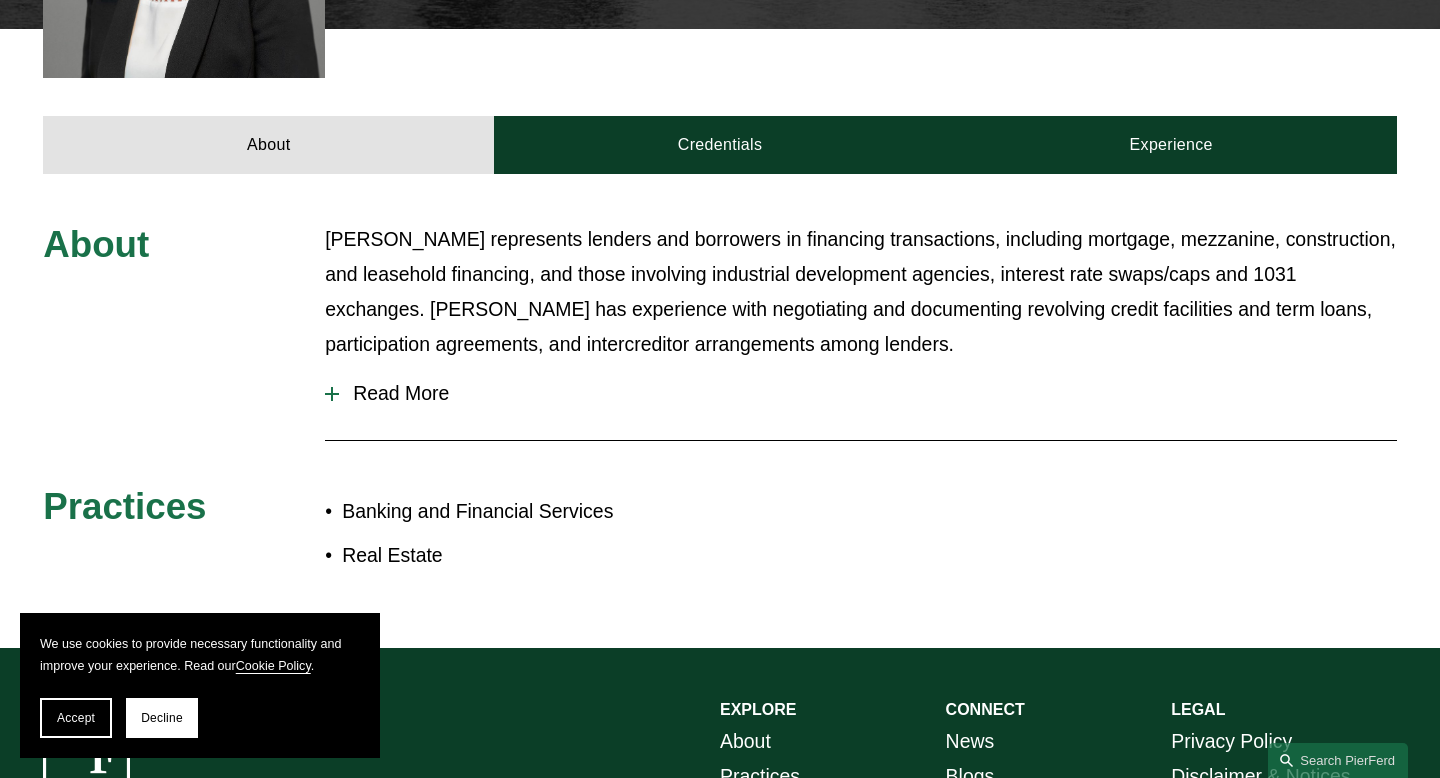 scroll, scrollTop: 785, scrollLeft: 0, axis: vertical 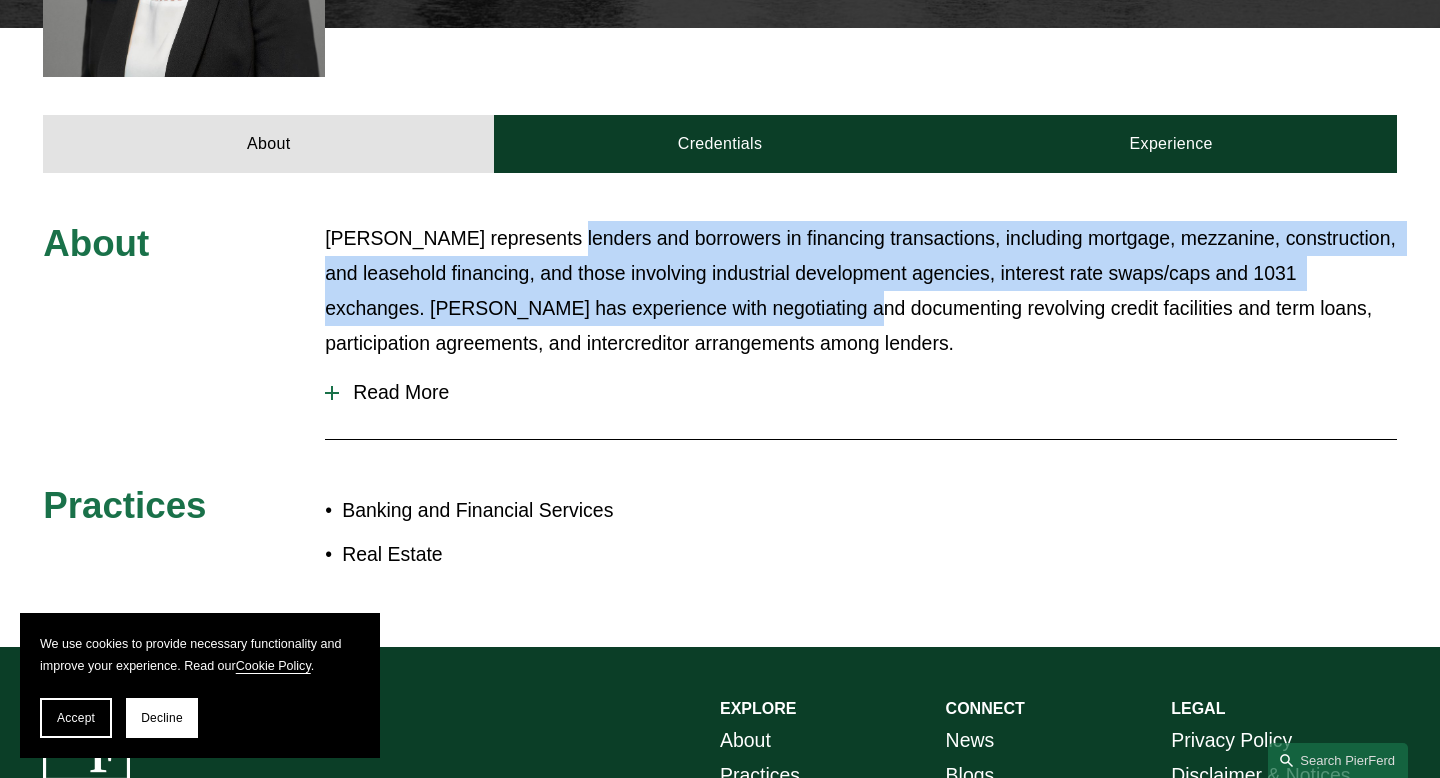 drag, startPoint x: 550, startPoint y: 187, endPoint x: 815, endPoint y: 260, distance: 274.87088 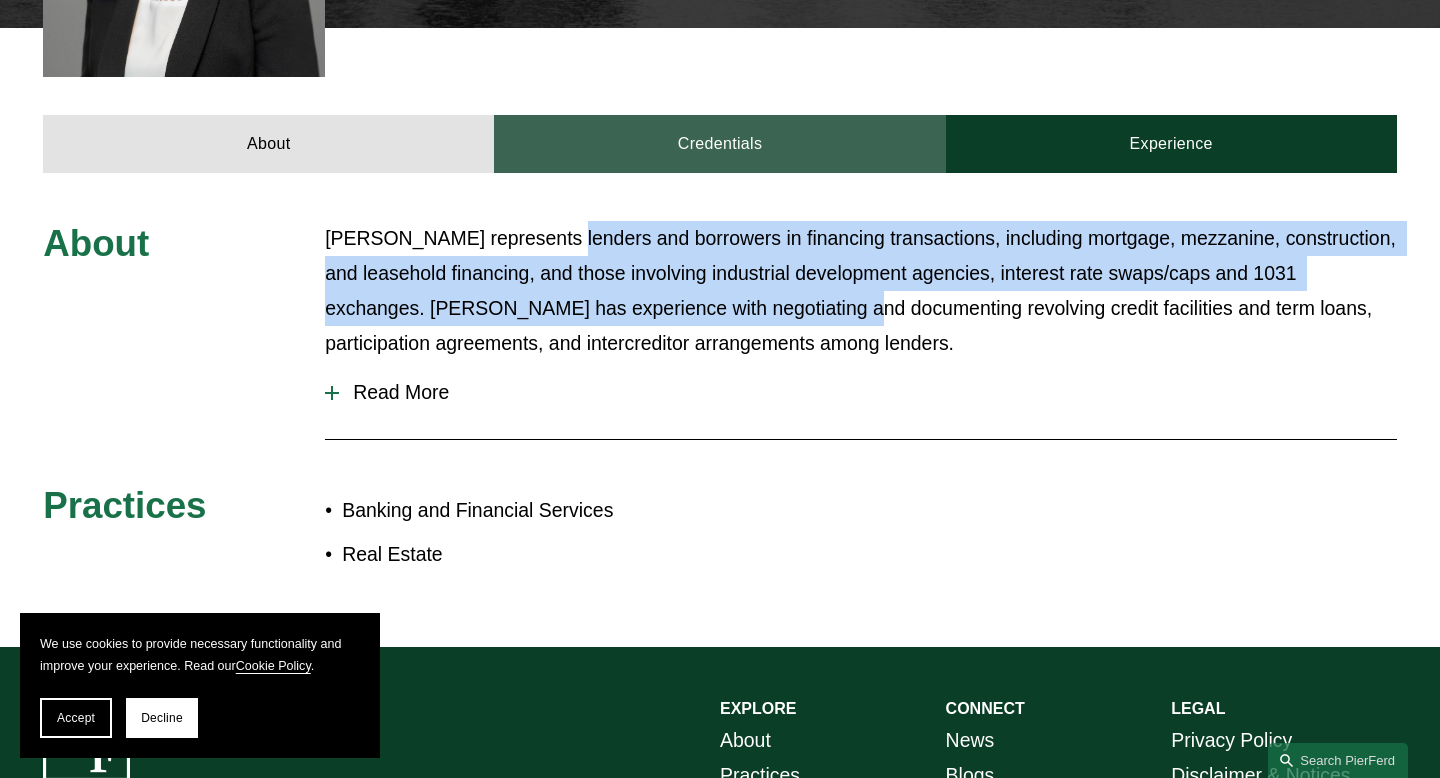 click on "Credentials" at bounding box center (719, 144) 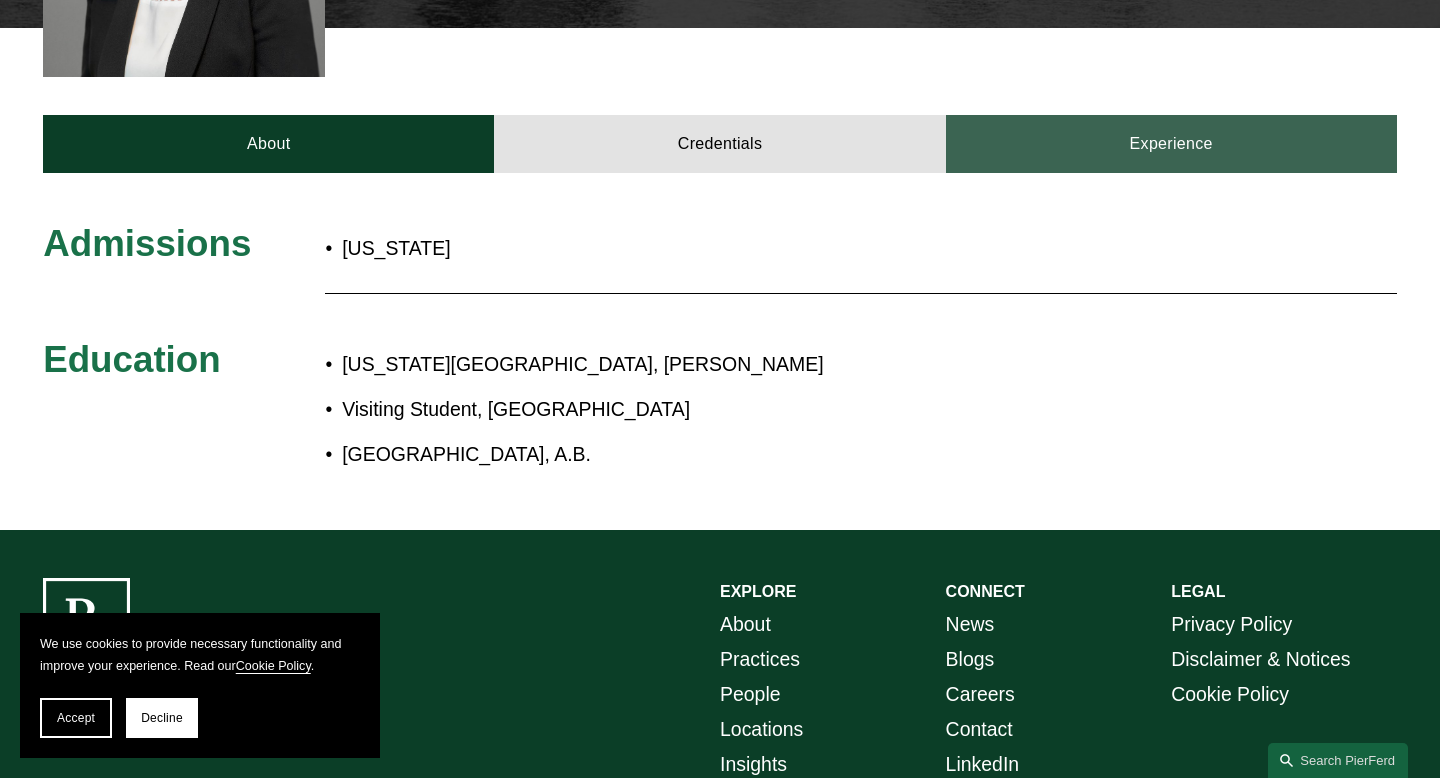 click on "Experience" at bounding box center [1171, 144] 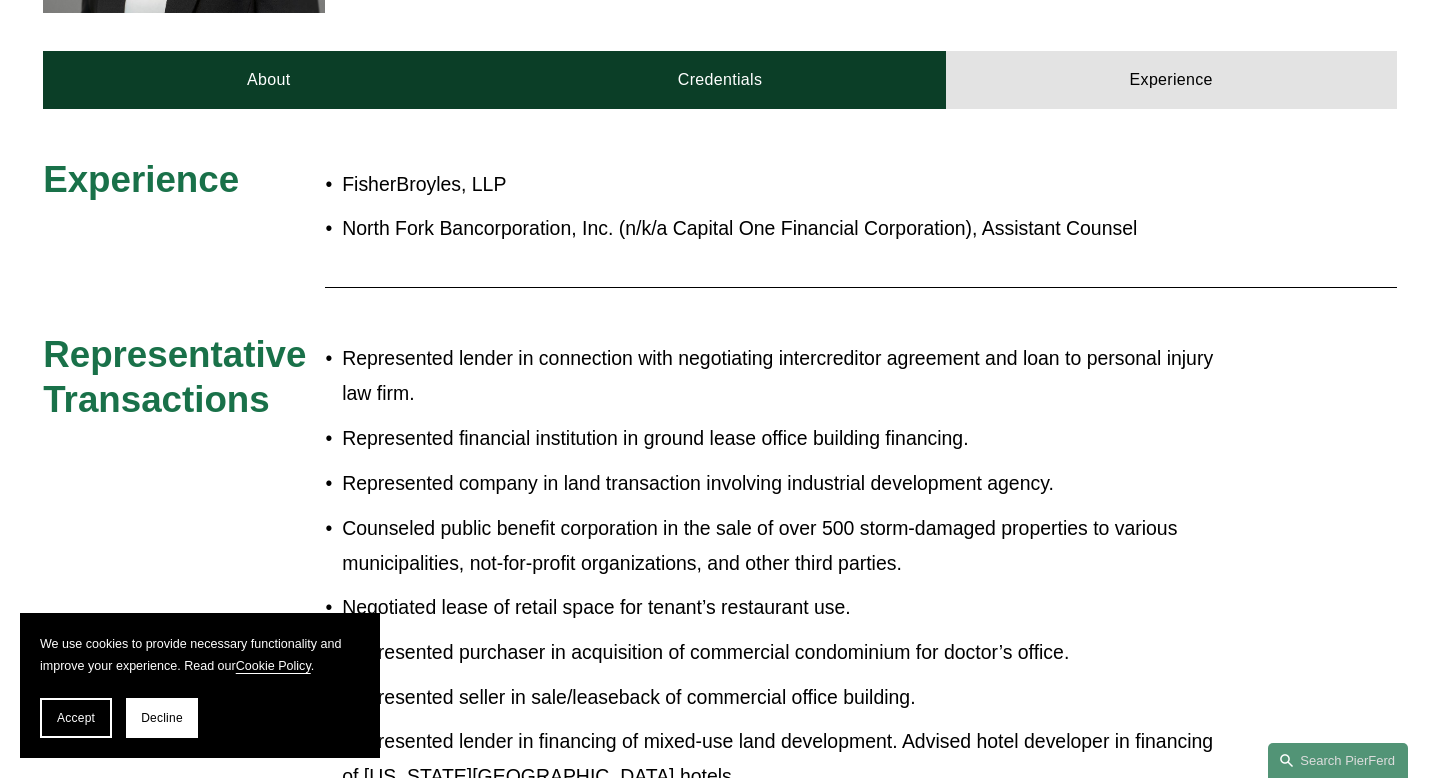 scroll, scrollTop: 888, scrollLeft: 0, axis: vertical 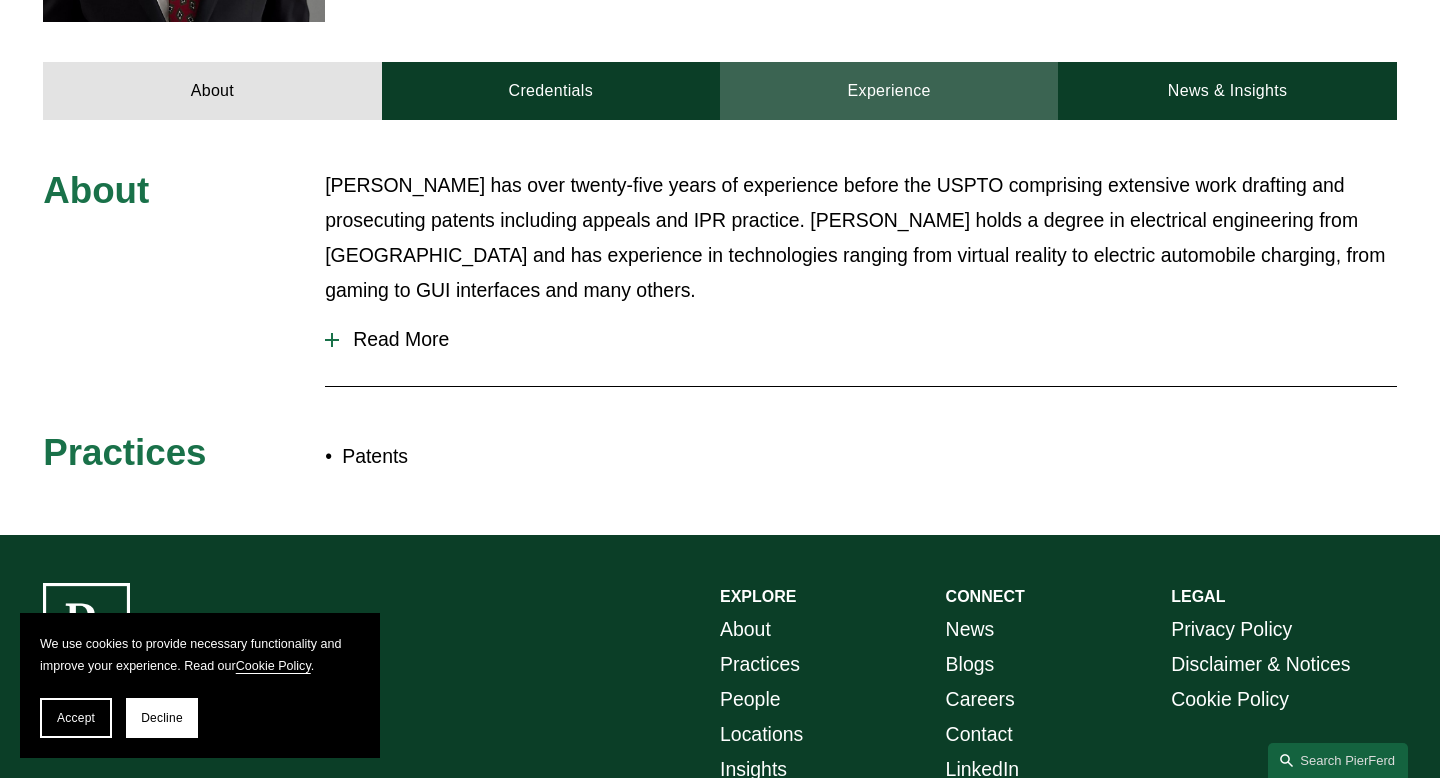 click on "Experience" at bounding box center (889, 91) 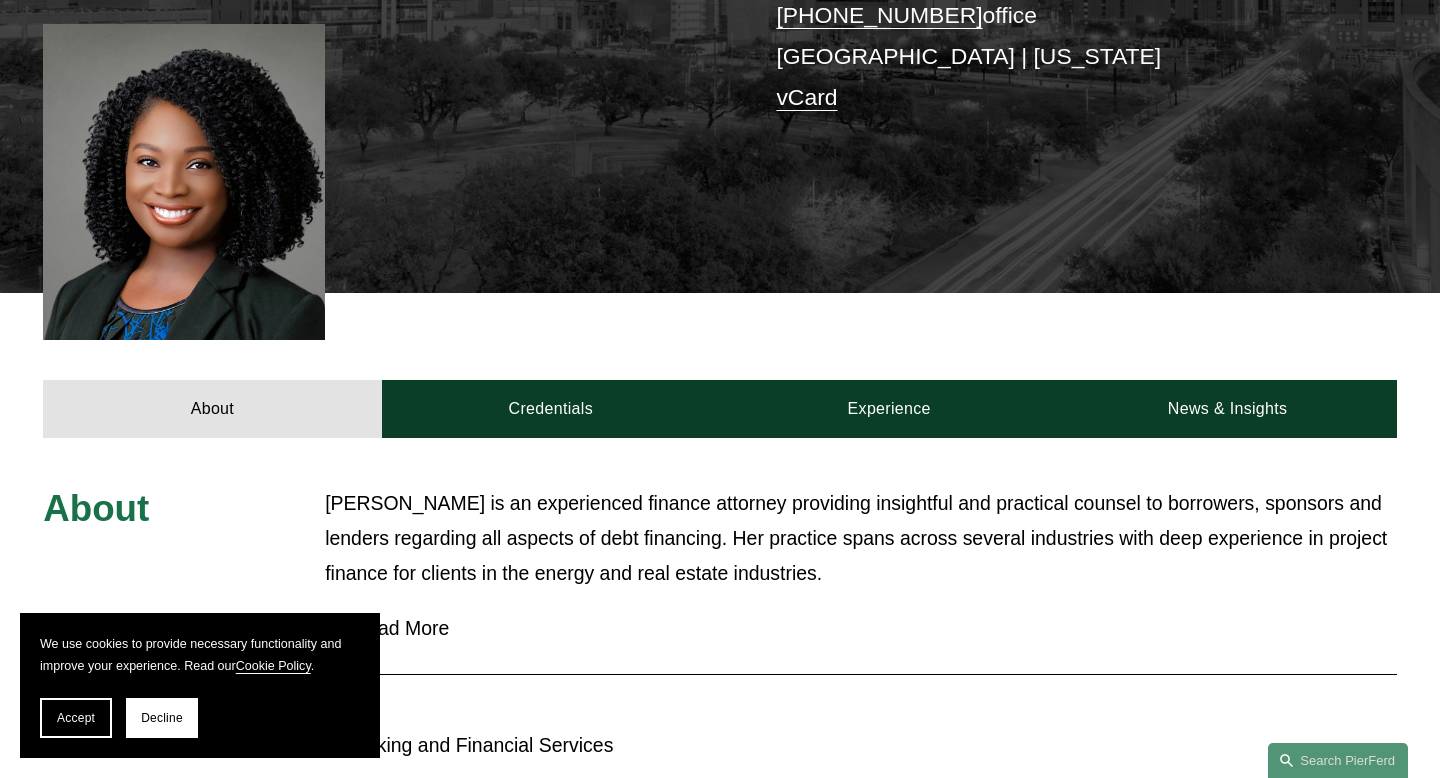 scroll, scrollTop: 530, scrollLeft: 0, axis: vertical 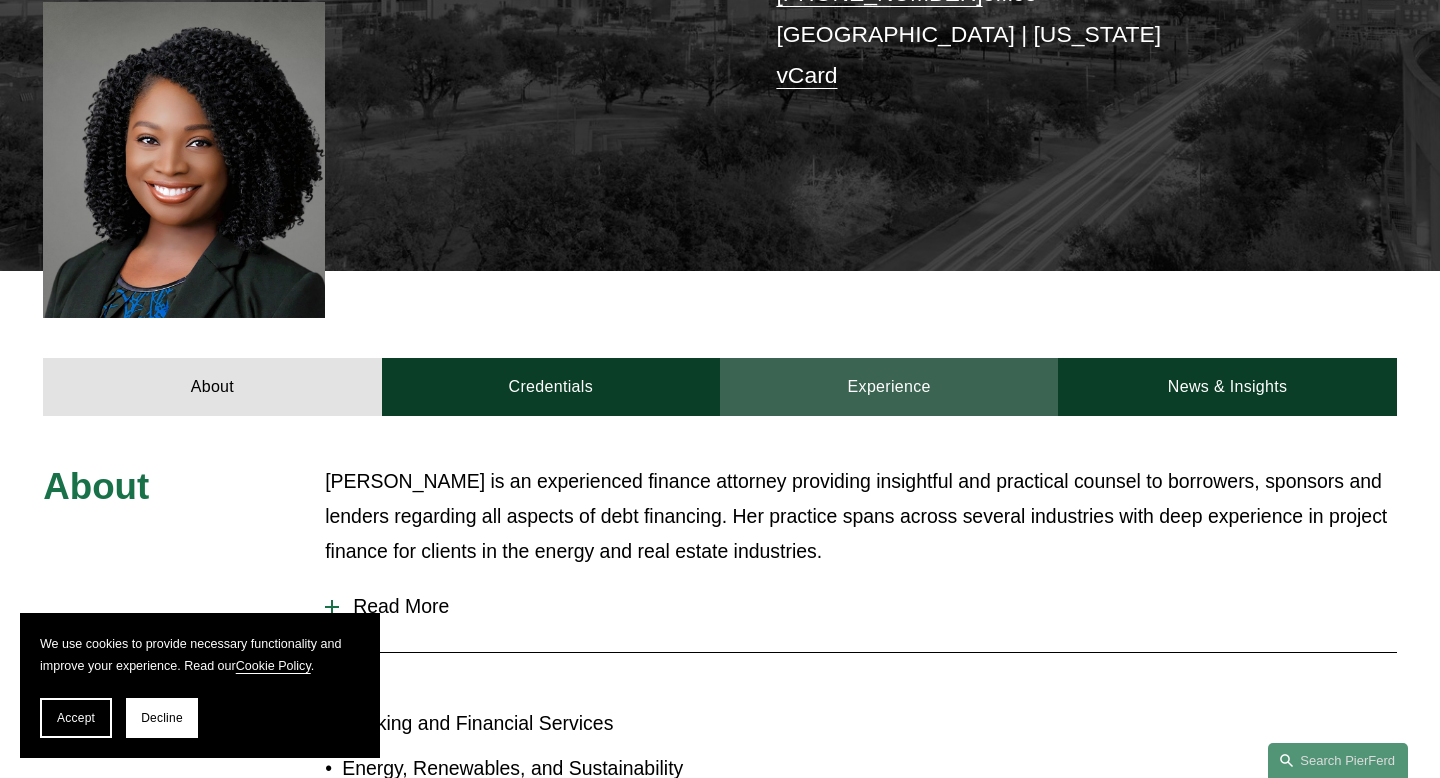 click on "Experience" at bounding box center (889, 387) 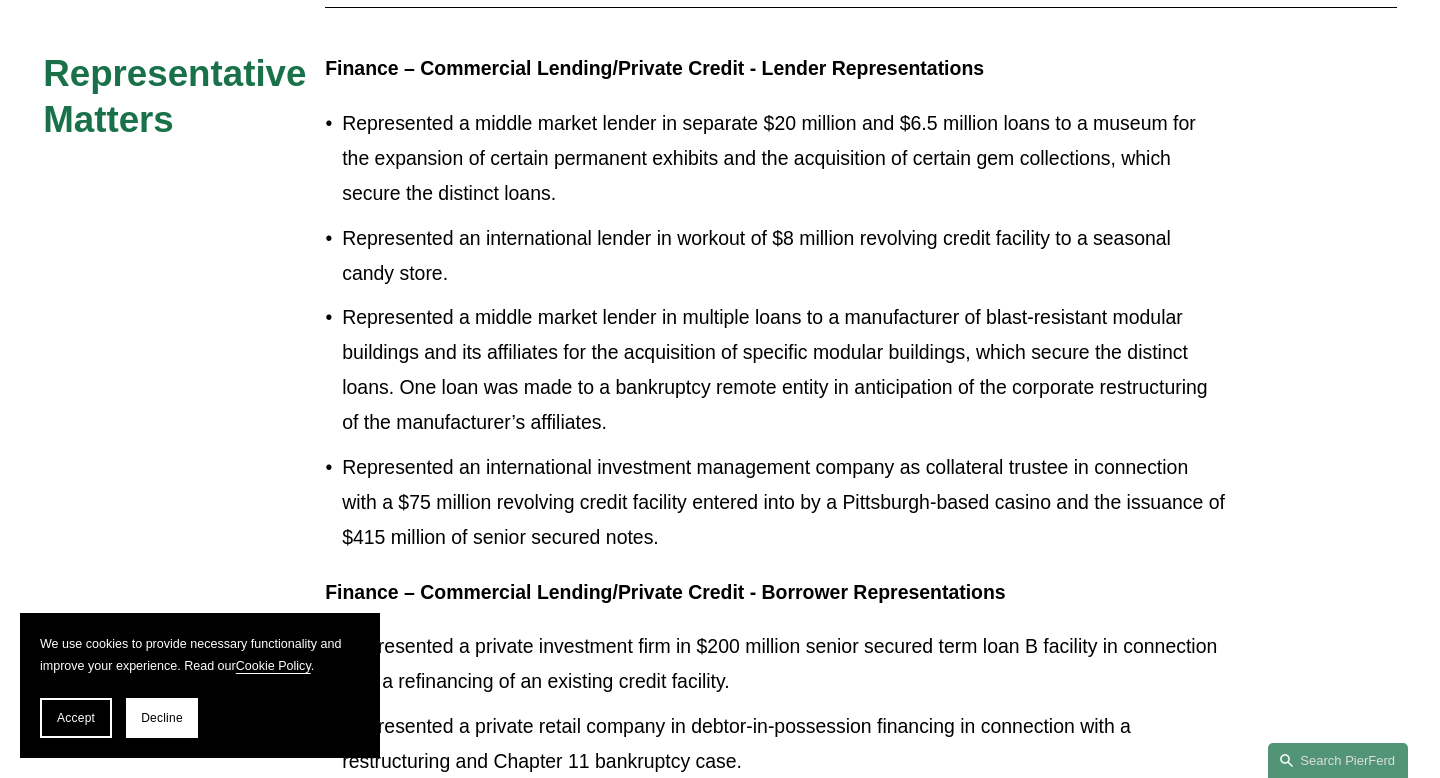 scroll, scrollTop: 1301, scrollLeft: 0, axis: vertical 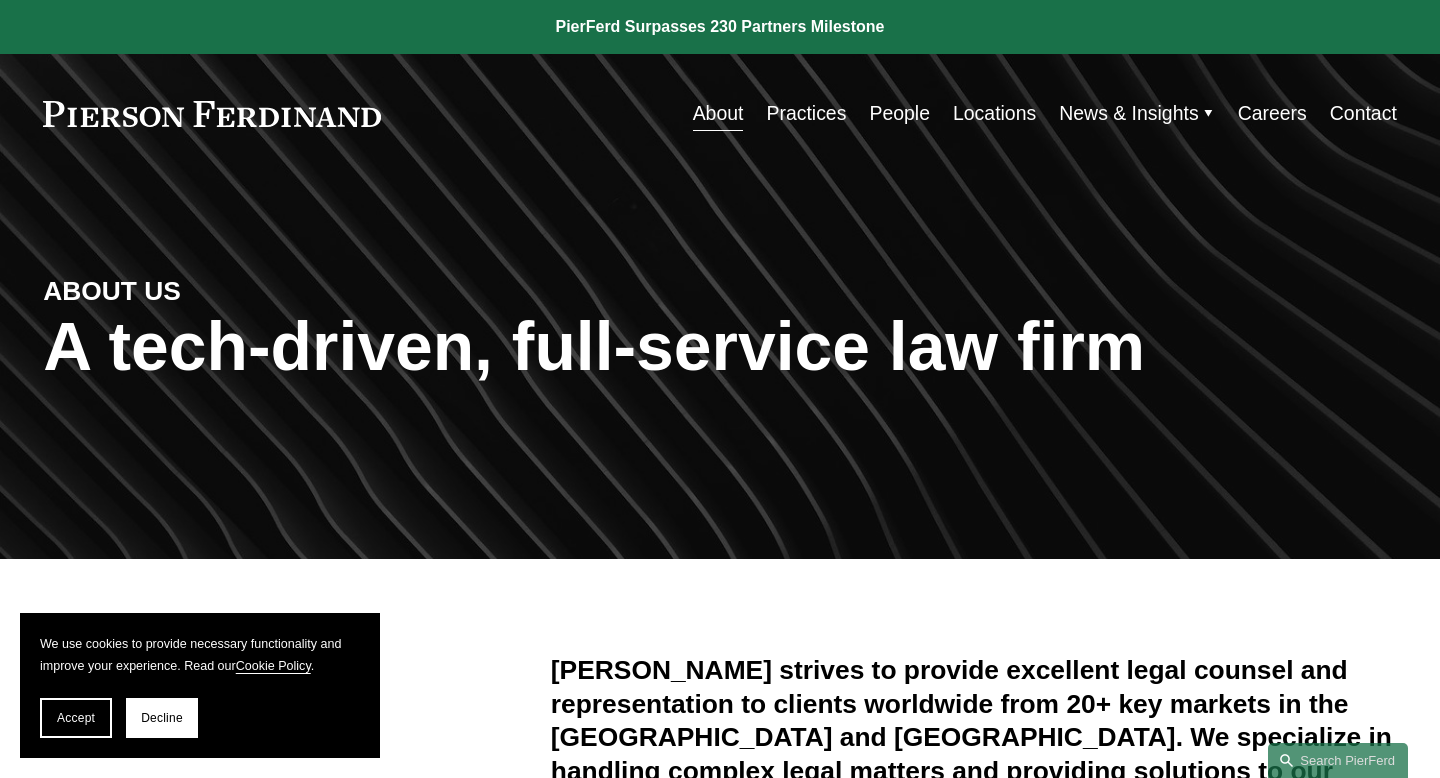 click on "Blogs" at bounding box center (0, 0) 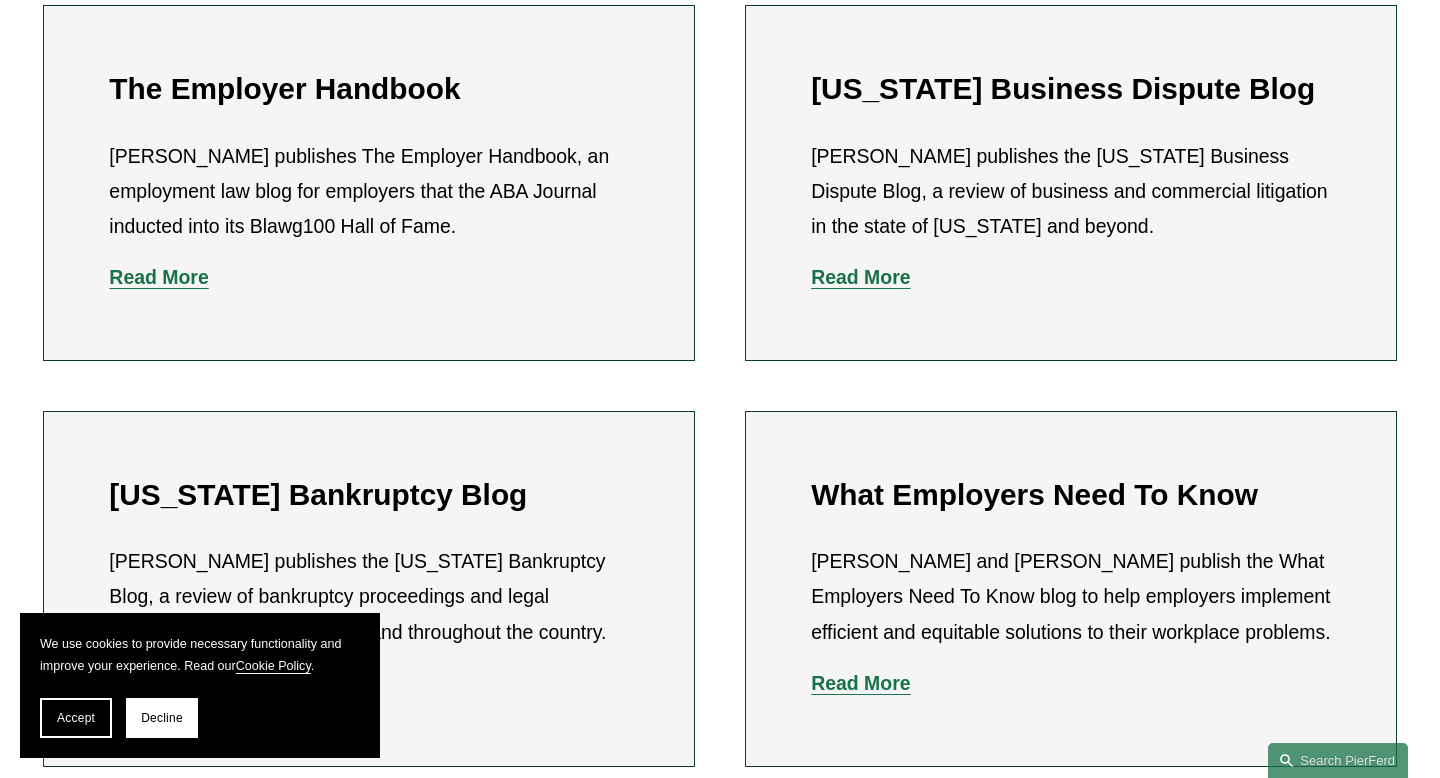 scroll, scrollTop: 629, scrollLeft: 0, axis: vertical 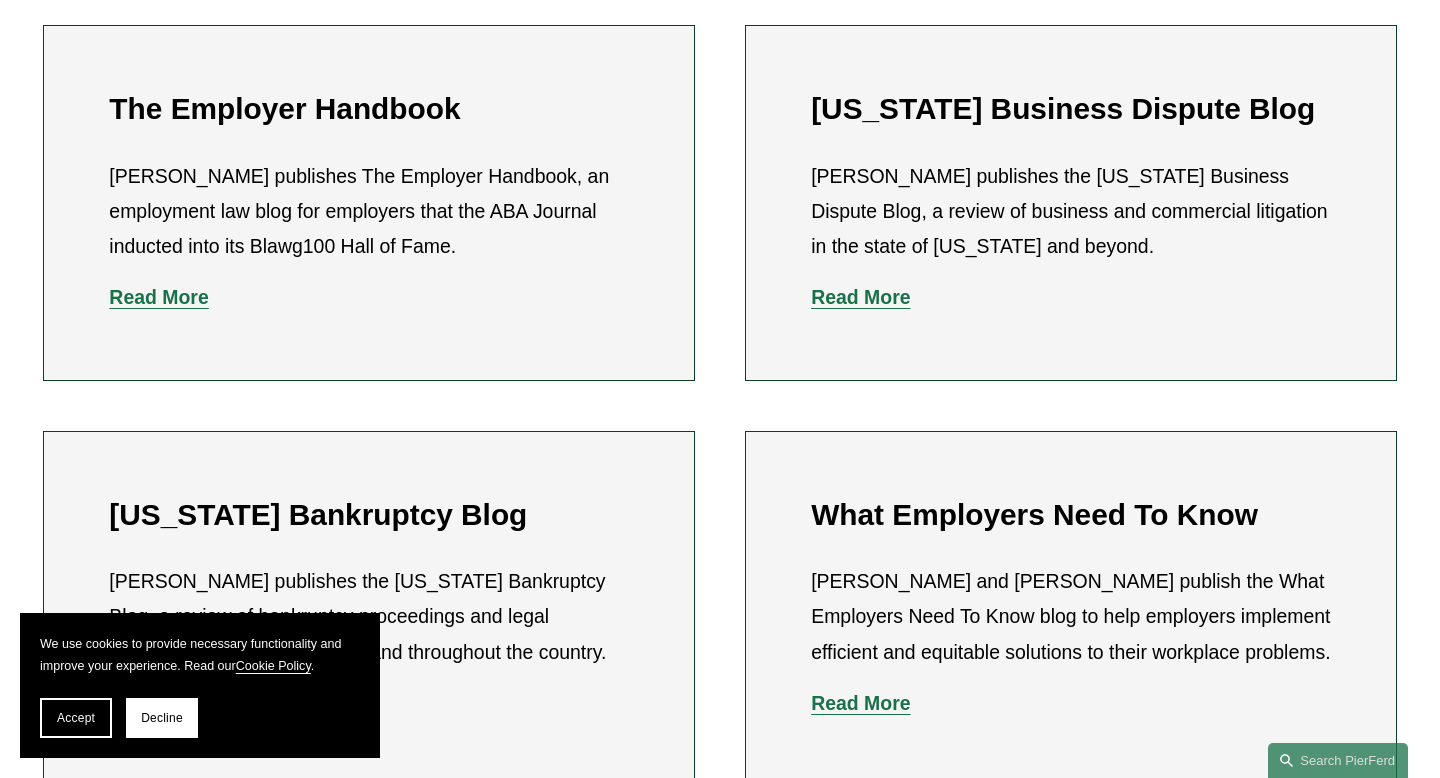 click on "Read More" 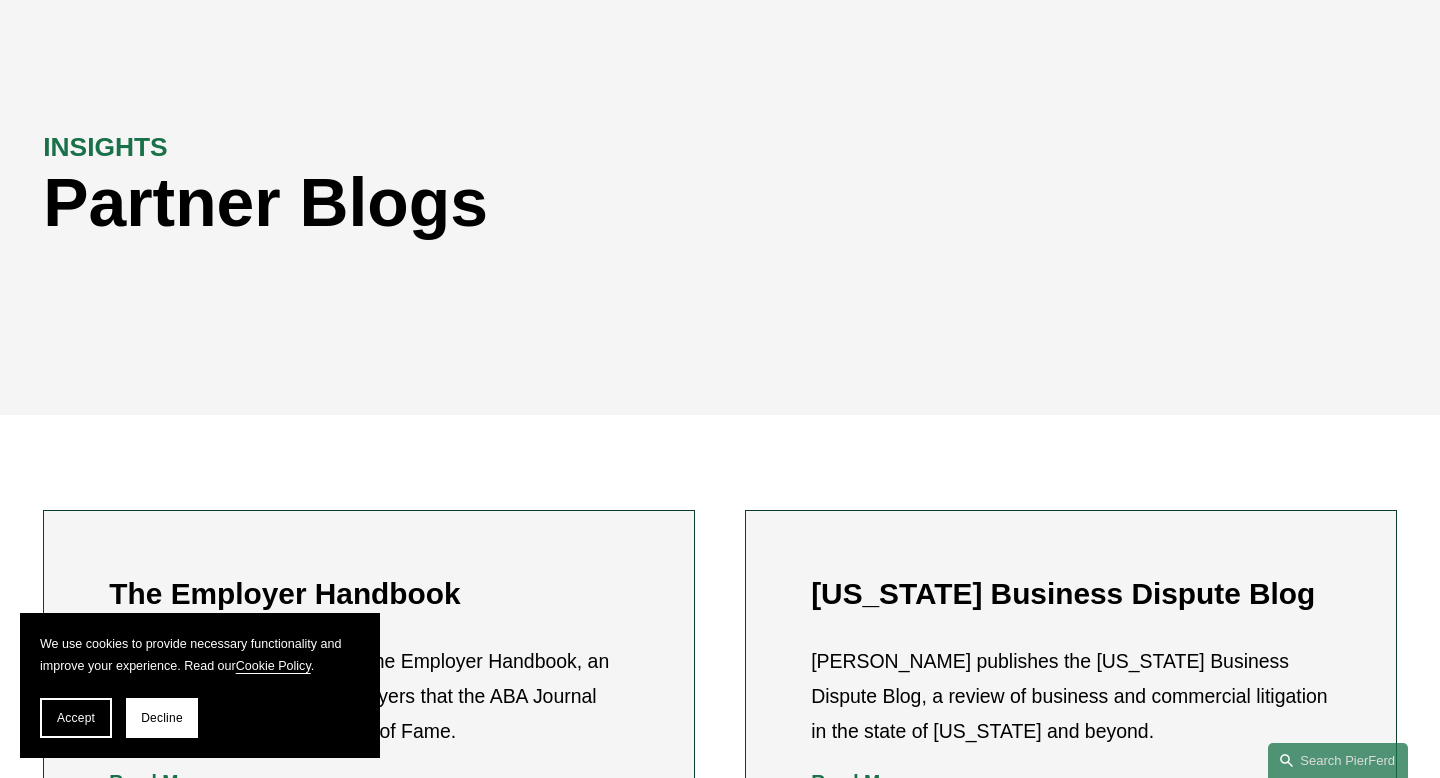 scroll, scrollTop: 0, scrollLeft: 0, axis: both 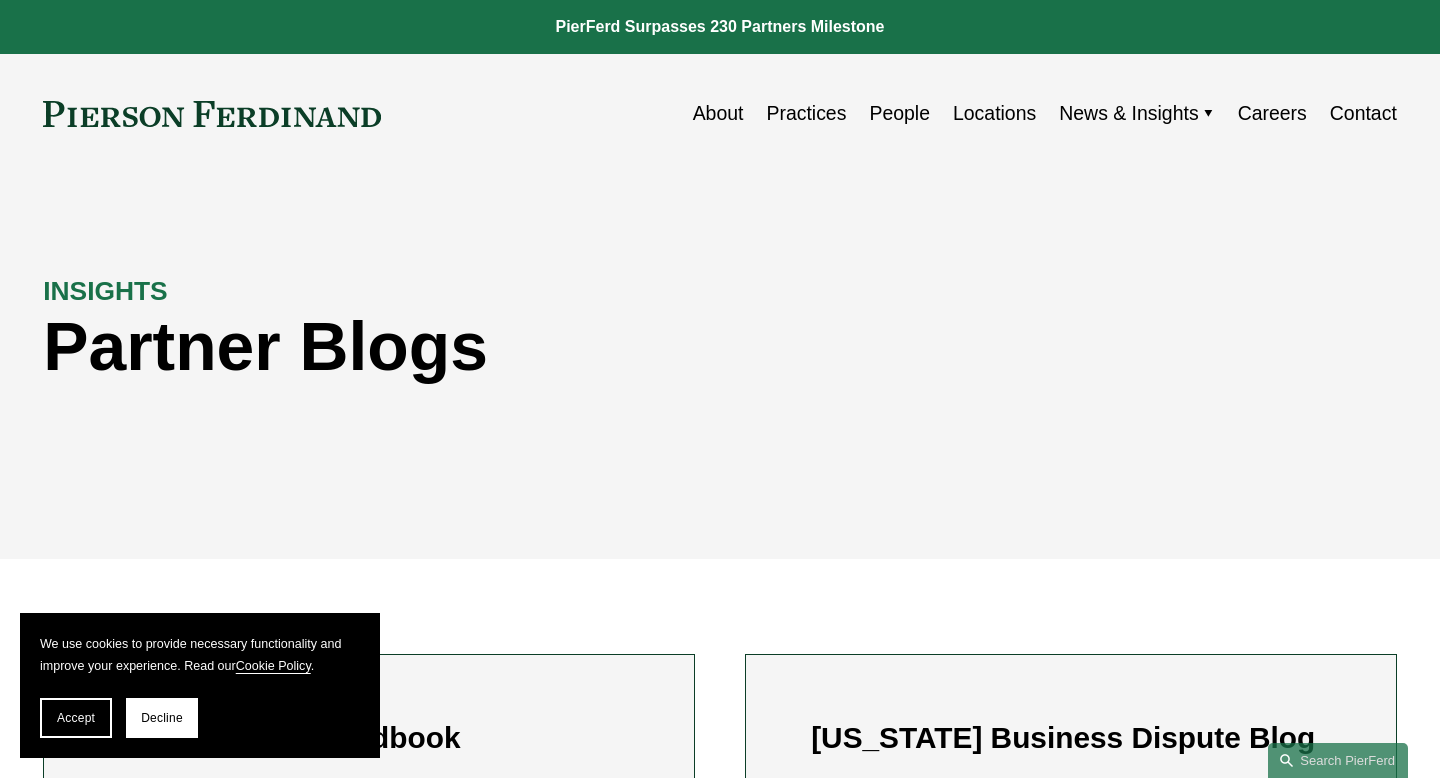 click on "About" at bounding box center (718, 113) 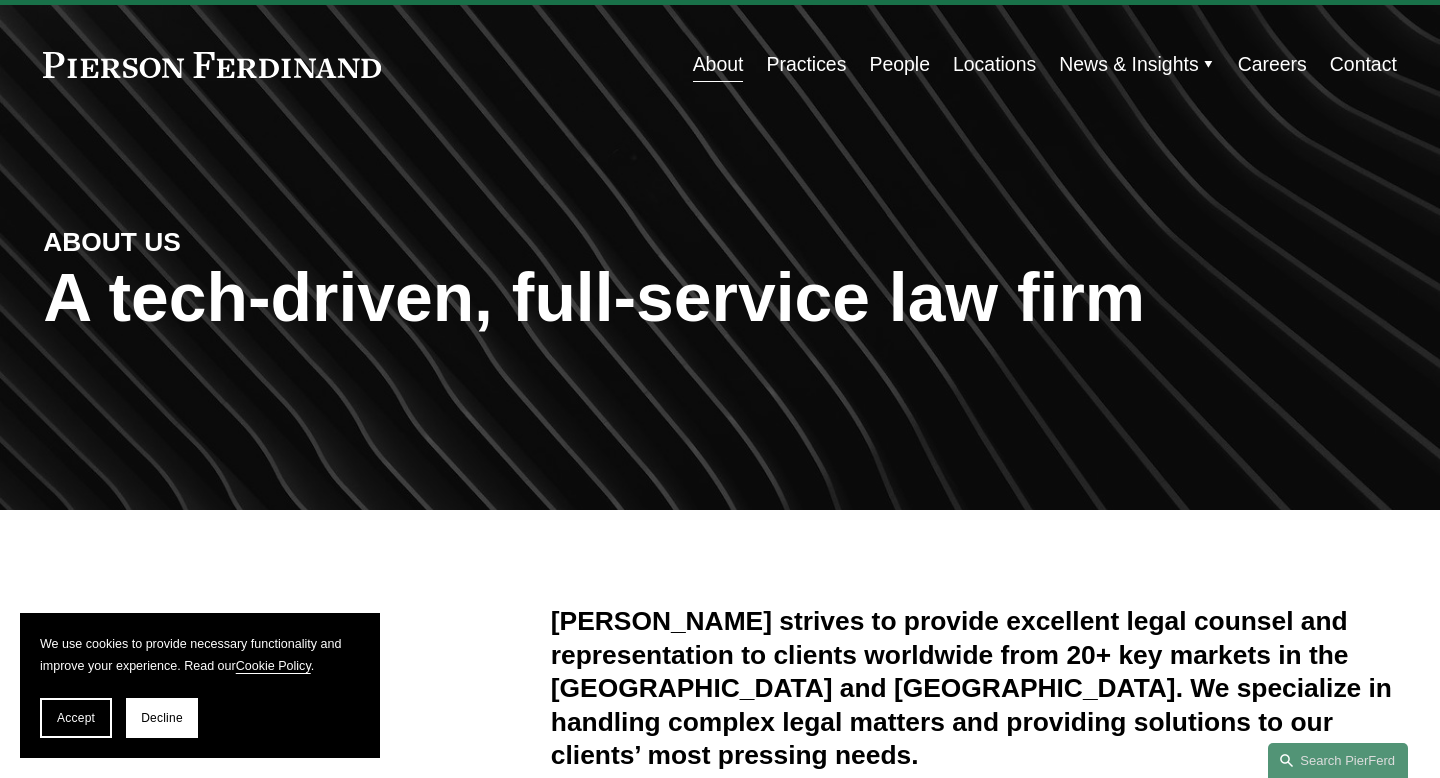 scroll, scrollTop: 0, scrollLeft: 0, axis: both 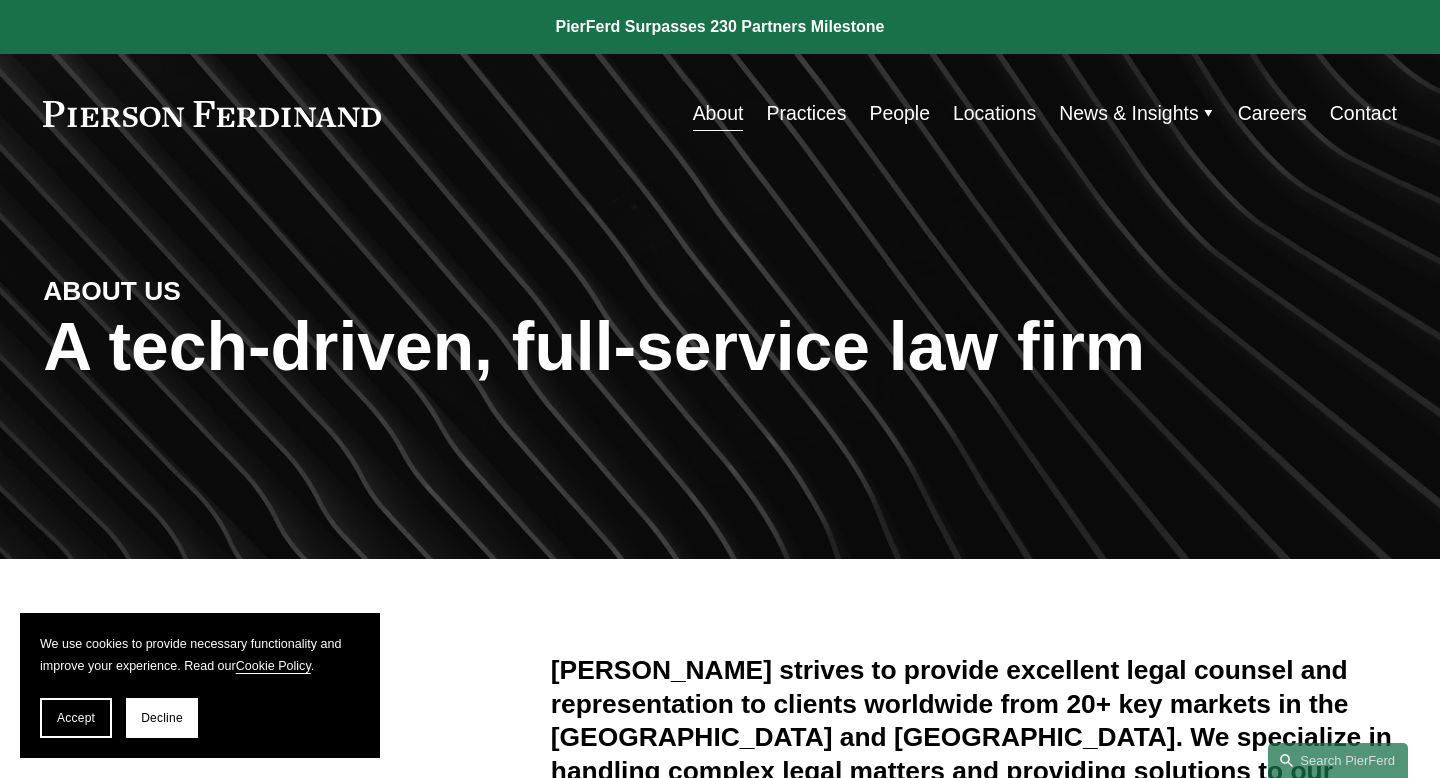 click on "News" at bounding box center (0, 0) 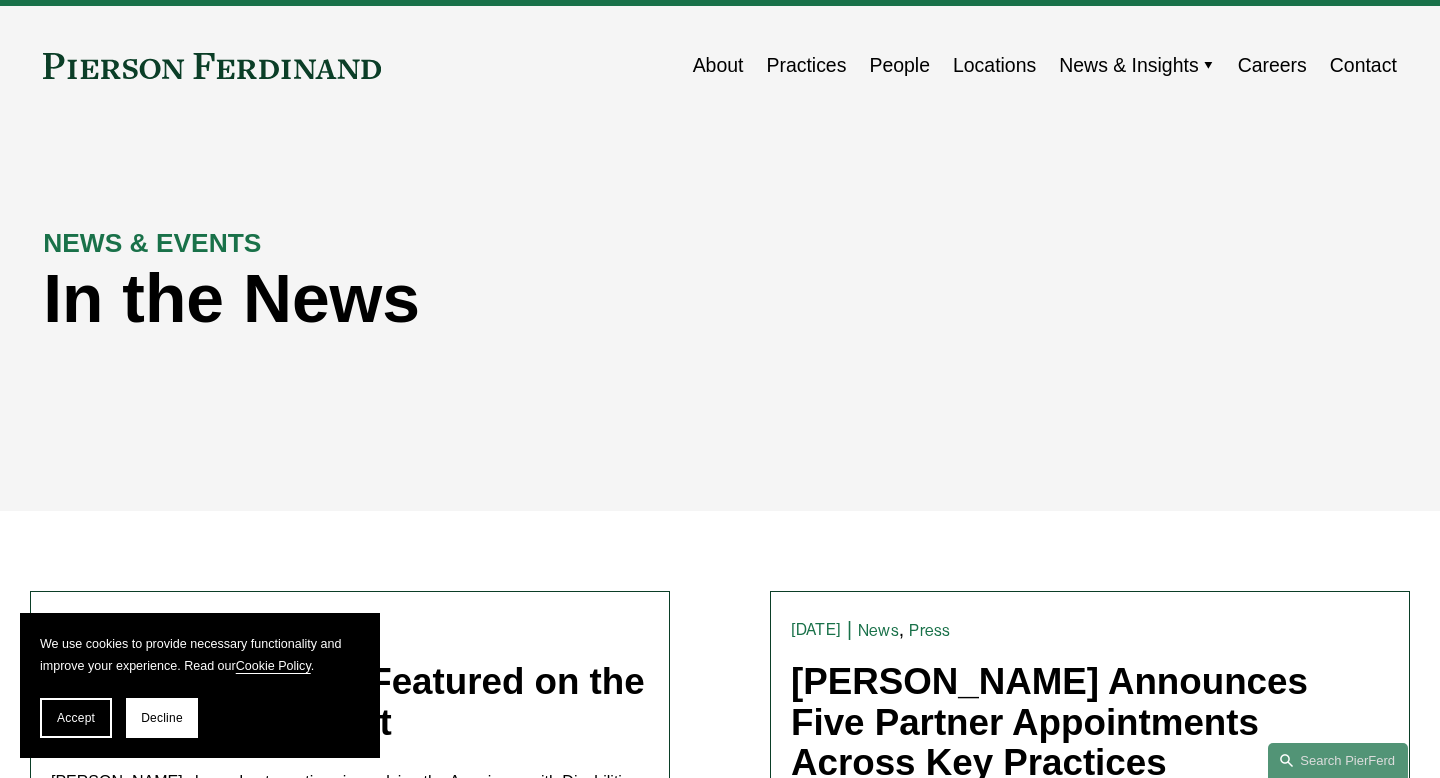 scroll, scrollTop: 0, scrollLeft: 0, axis: both 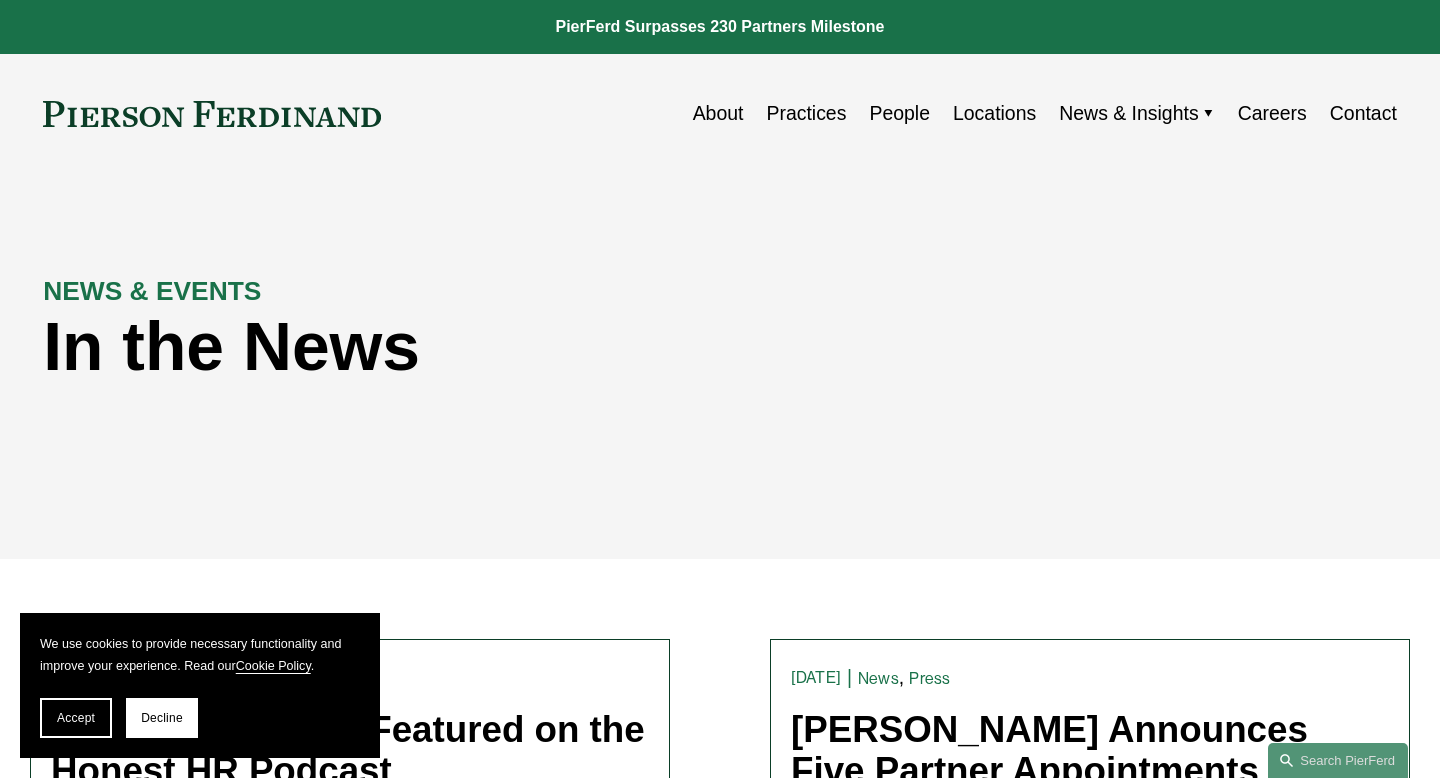 drag, startPoint x: 260, startPoint y: 180, endPoint x: 40, endPoint y: 82, distance: 240.8402 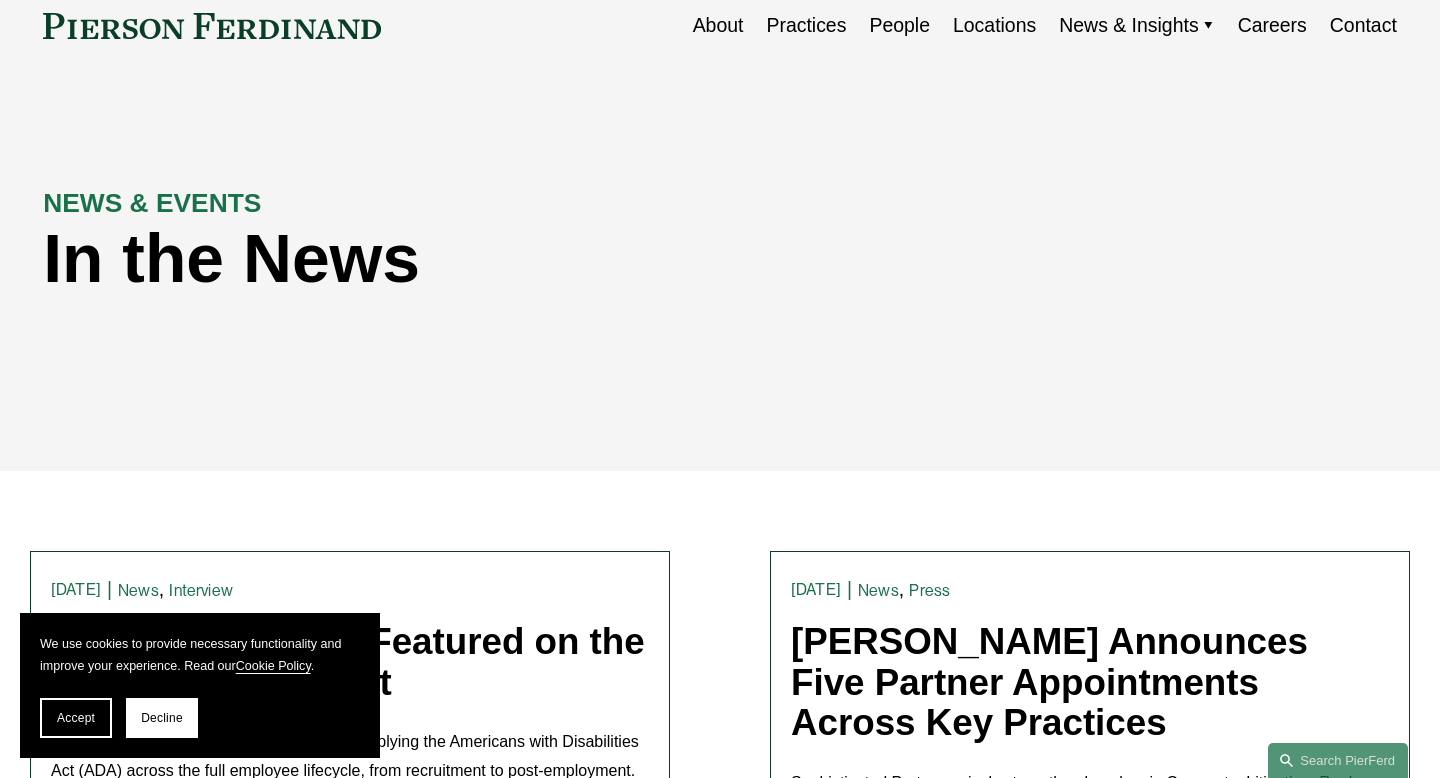 scroll, scrollTop: 0, scrollLeft: 0, axis: both 